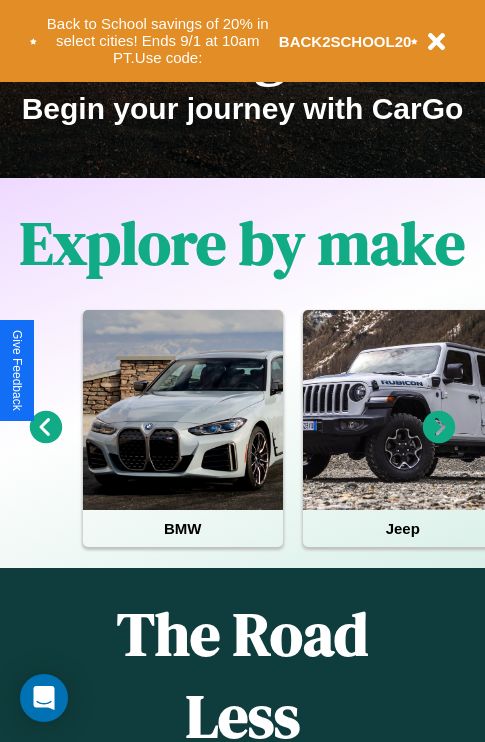 scroll, scrollTop: 308, scrollLeft: 0, axis: vertical 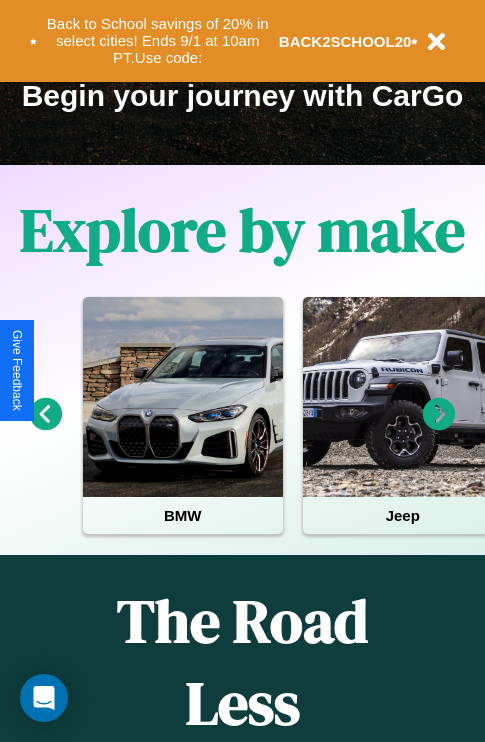 click 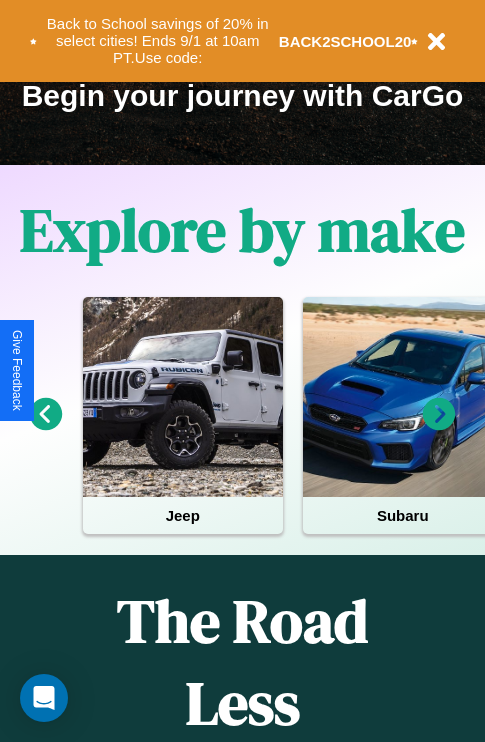 click 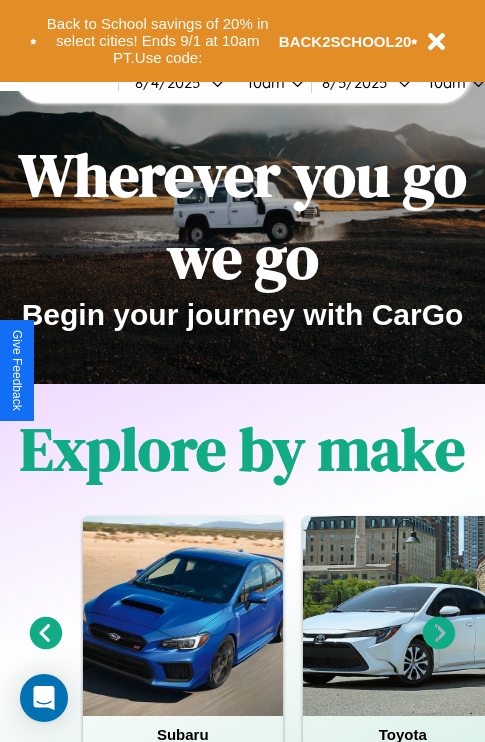scroll, scrollTop: 0, scrollLeft: 0, axis: both 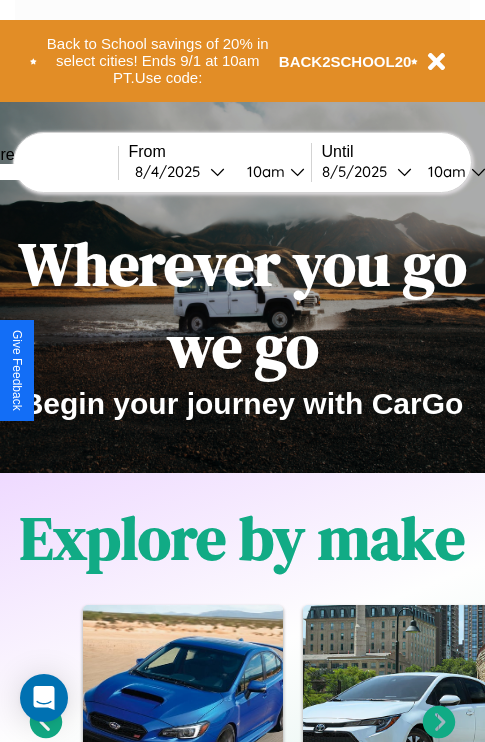 click at bounding box center (43, 172) 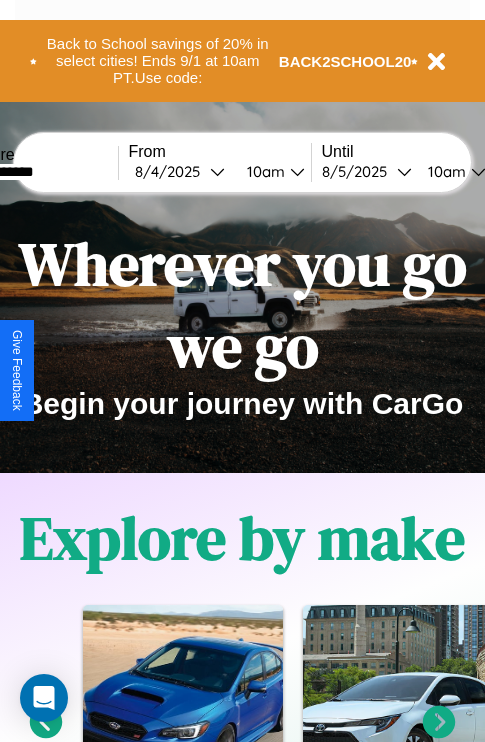 type on "**********" 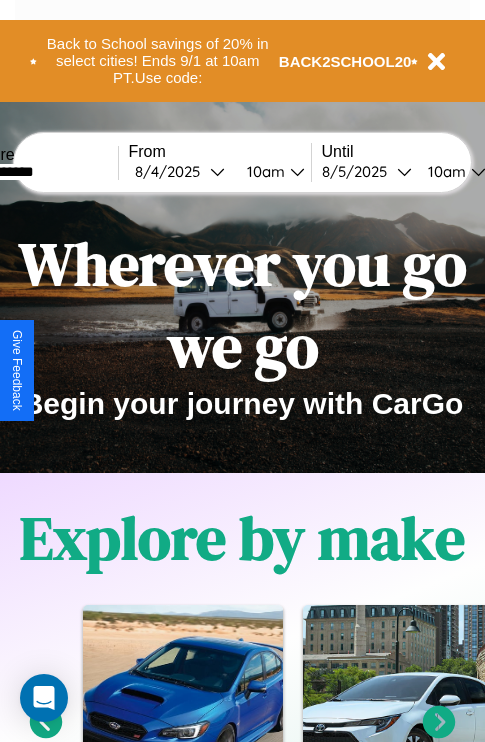 click on "8 / 4 / 2025" at bounding box center [172, 171] 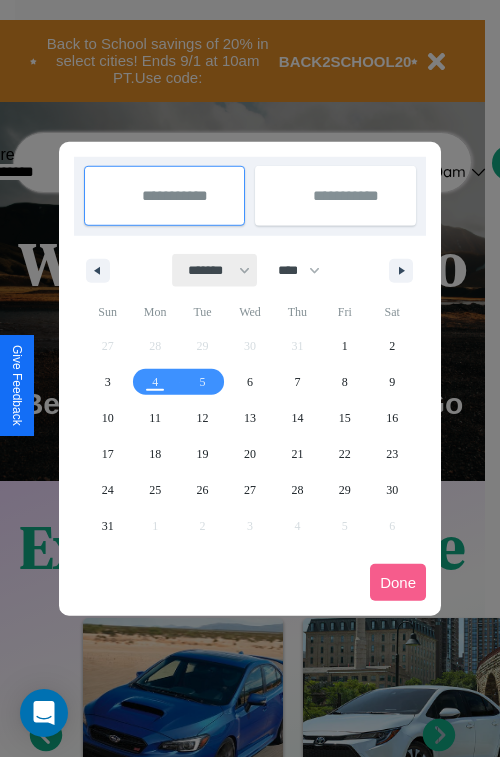 click on "******* ******** ***** ***** *** **** **** ****** ********* ******* ******** ********" at bounding box center [215, 270] 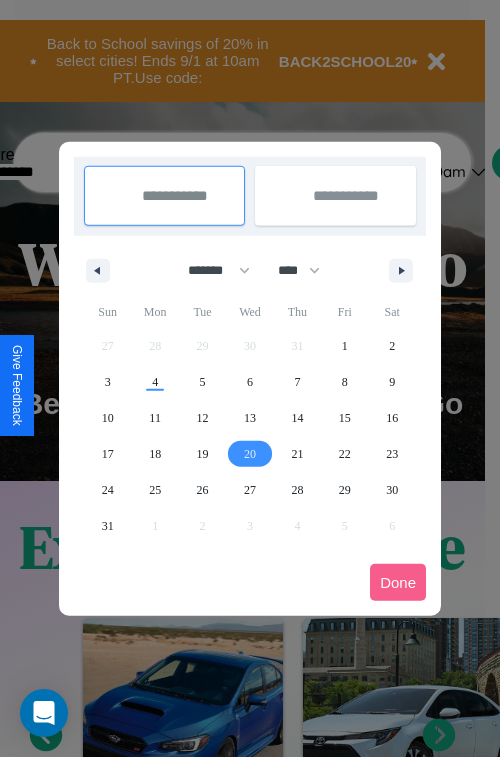 click on "20" at bounding box center (250, 454) 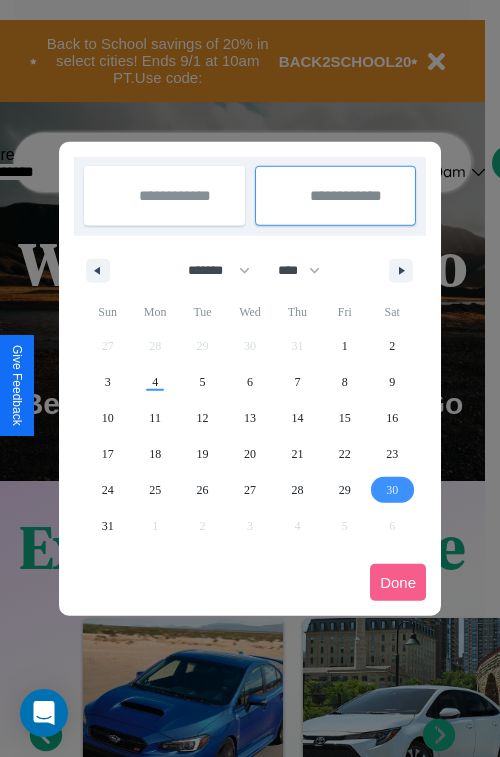 click on "30" at bounding box center [392, 490] 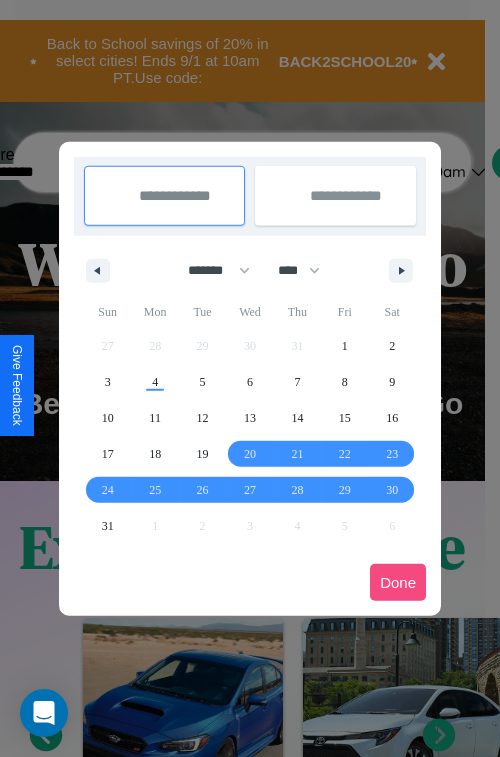 click on "Done" at bounding box center (398, 582) 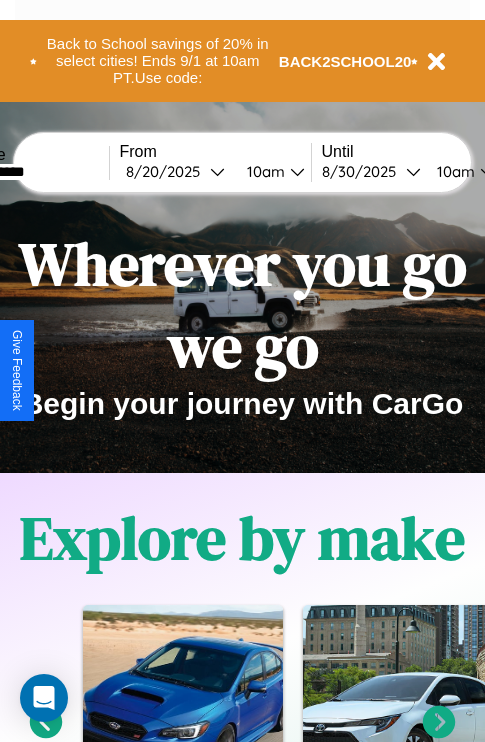 scroll, scrollTop: 0, scrollLeft: 77, axis: horizontal 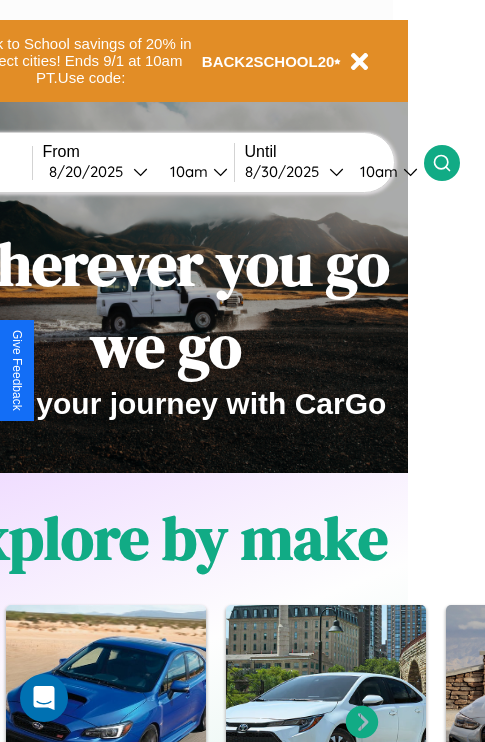 click 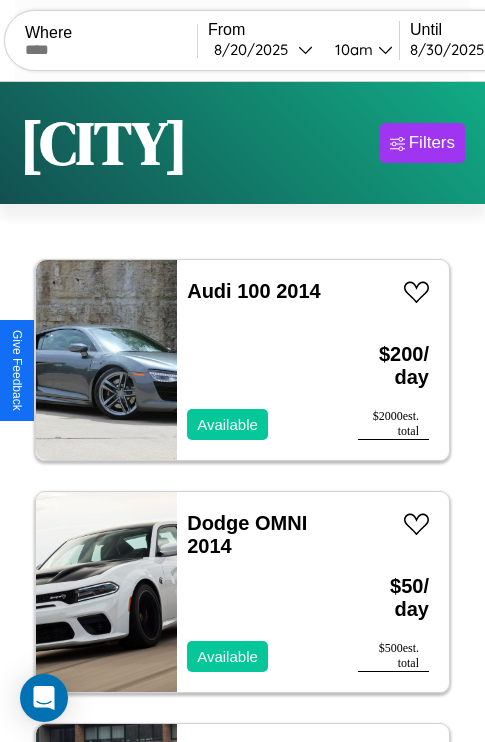 scroll, scrollTop: 50, scrollLeft: 0, axis: vertical 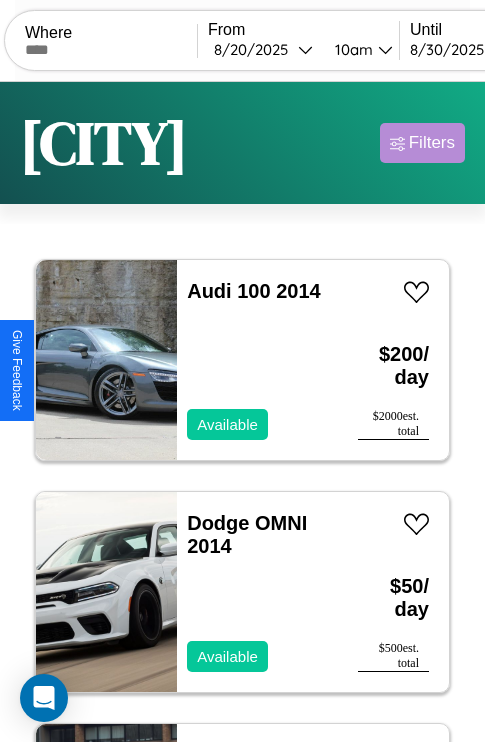click on "Filters" at bounding box center (432, 143) 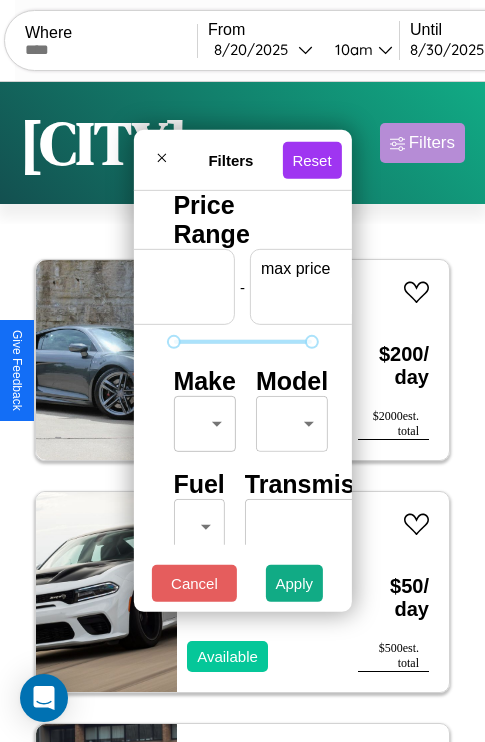 scroll, scrollTop: 0, scrollLeft: 124, axis: horizontal 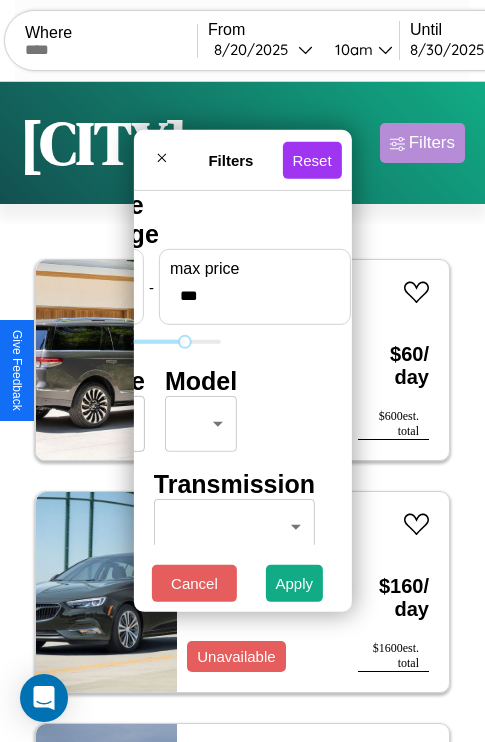 type on "***" 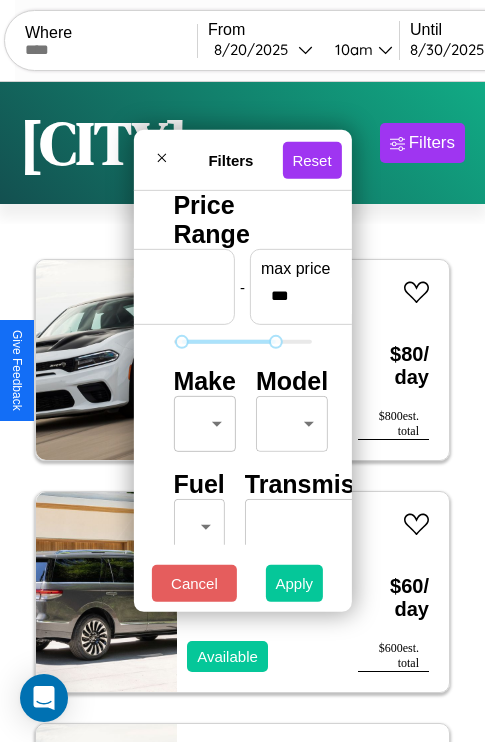 type on "**" 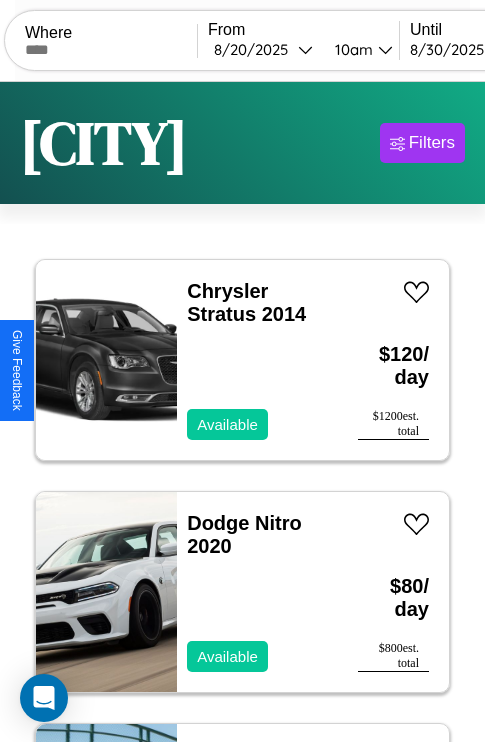scroll, scrollTop: 50, scrollLeft: 0, axis: vertical 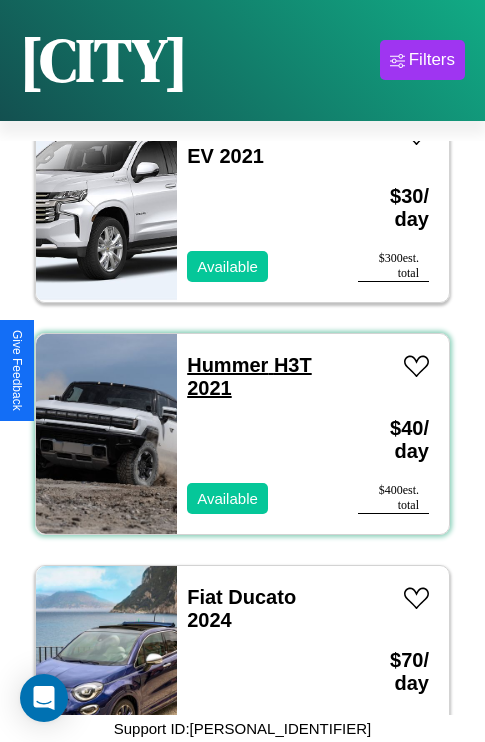 click on "Hummer   H3T   2021" at bounding box center [249, 376] 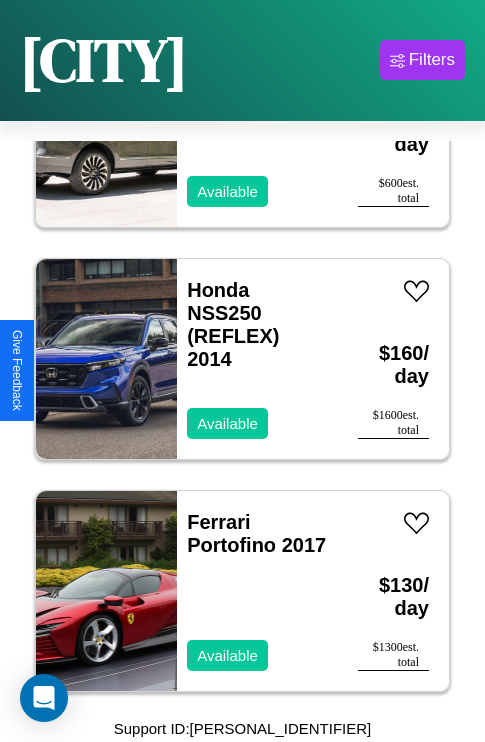 scroll, scrollTop: 15851, scrollLeft: 0, axis: vertical 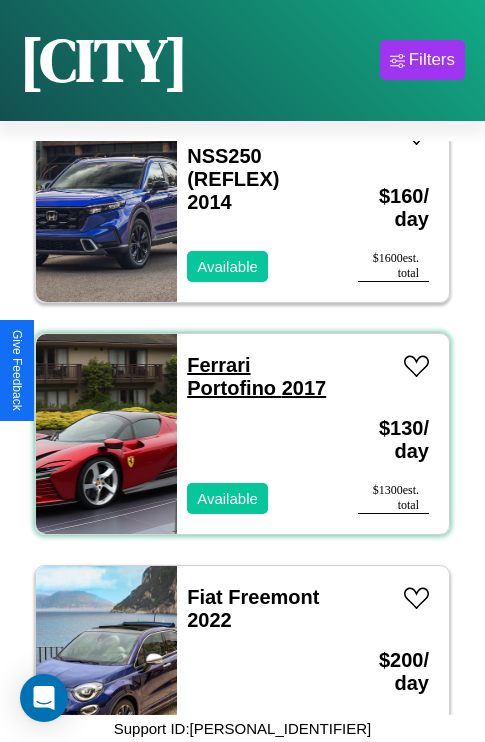 click on "Ferrari   Portofino   2017" at bounding box center [256, 376] 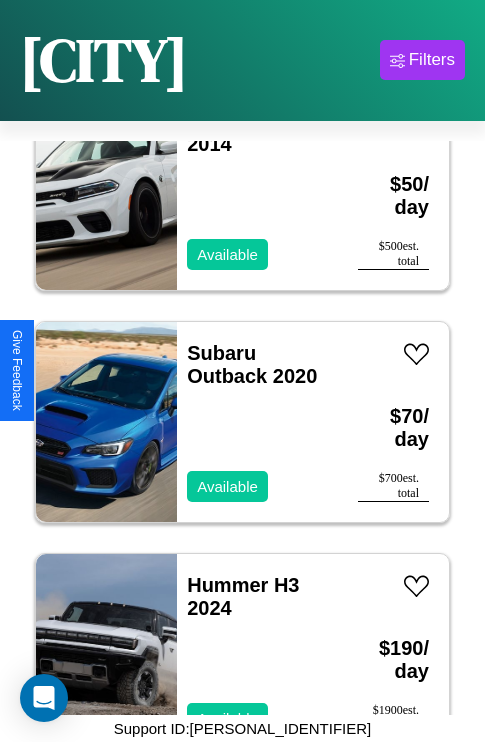 scroll, scrollTop: 5179, scrollLeft: 0, axis: vertical 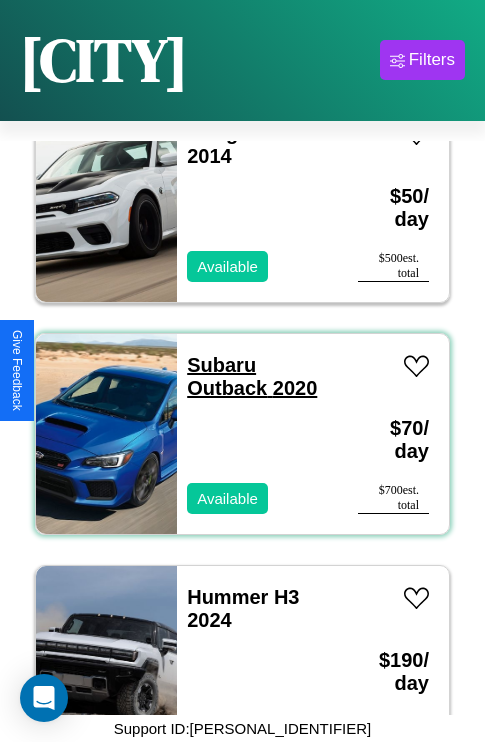 click on "Subaru   Outback   2020" at bounding box center (252, 376) 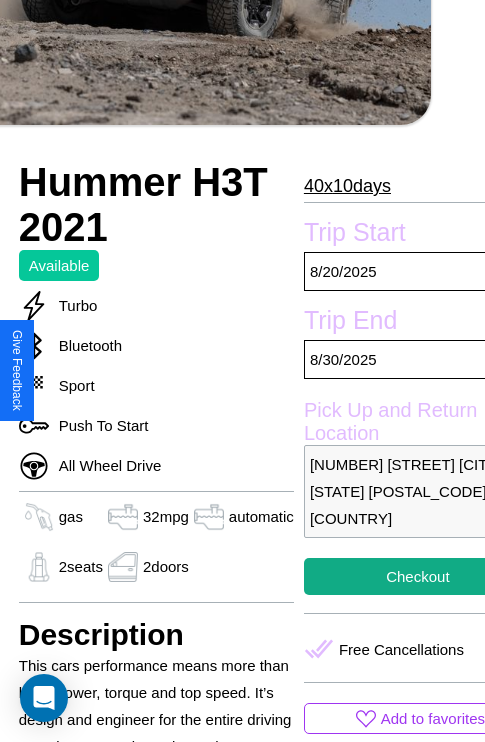 scroll, scrollTop: 498, scrollLeft: 84, axis: both 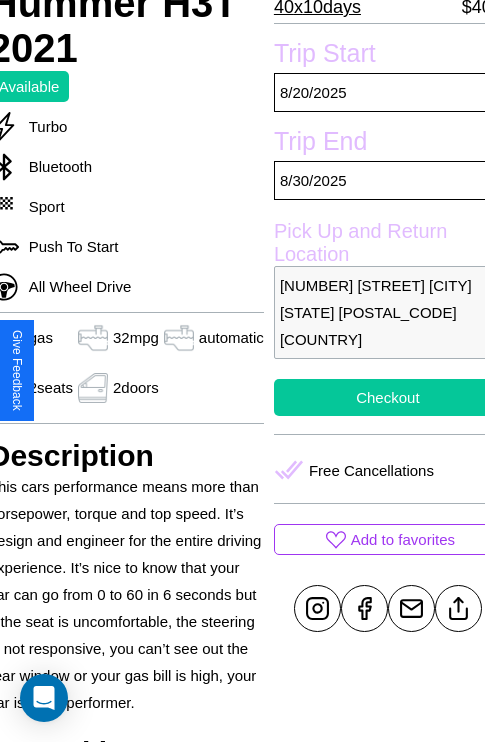 click on "Checkout" at bounding box center [388, 397] 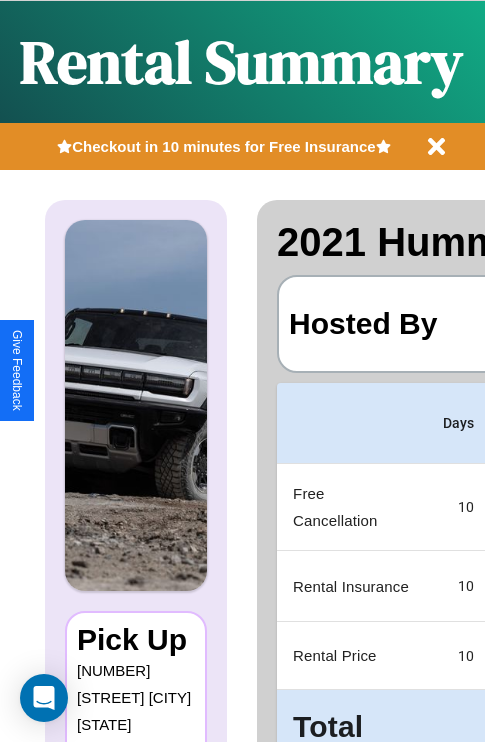 scroll, scrollTop: 0, scrollLeft: 378, axis: horizontal 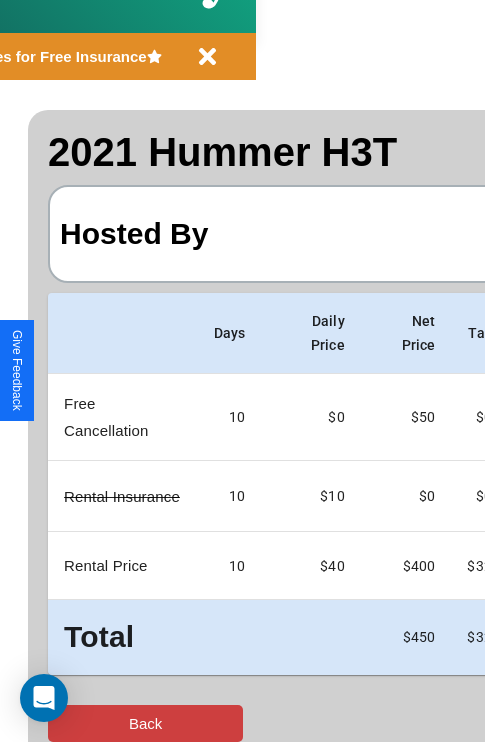 click on "Back" at bounding box center (145, 723) 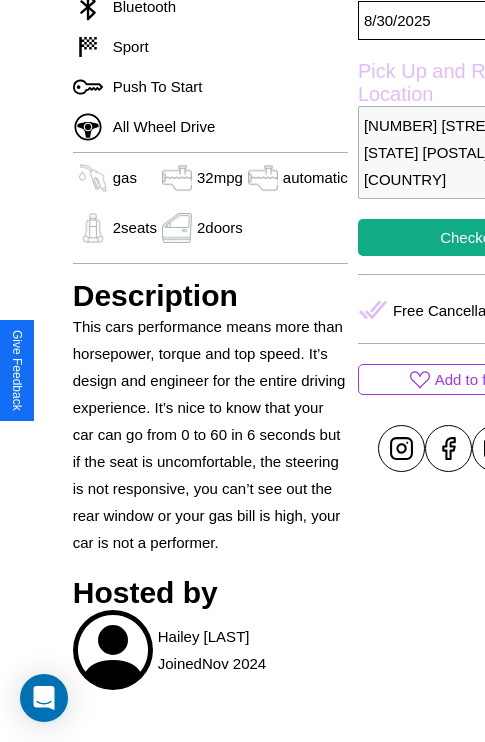 scroll, scrollTop: 735, scrollLeft: 0, axis: vertical 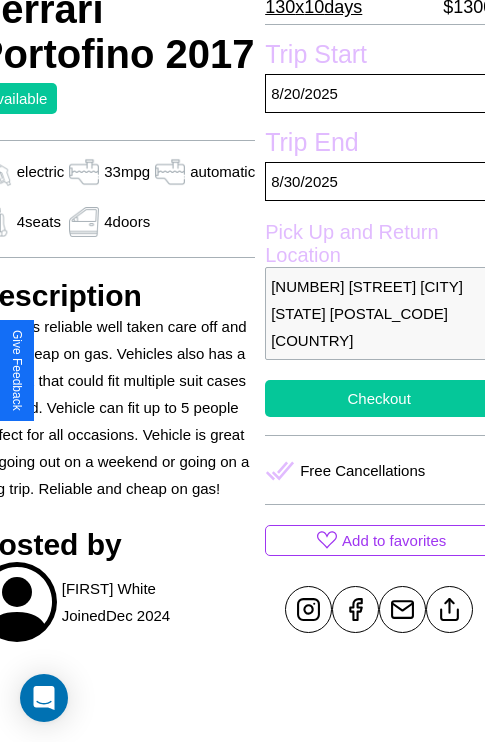 click on "Checkout" at bounding box center [379, 398] 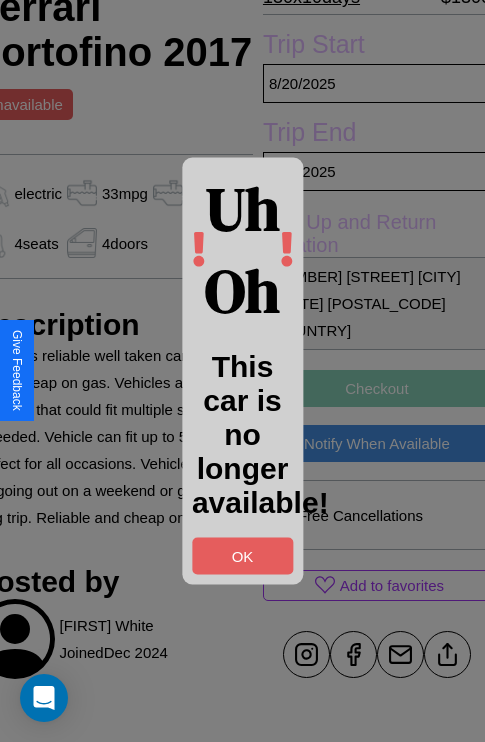 scroll, scrollTop: 462, scrollLeft: 96, axis: both 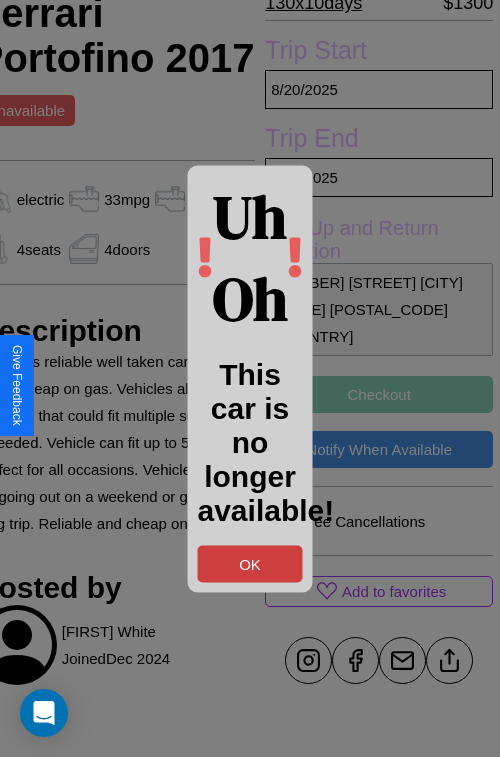 click on "OK" at bounding box center [250, 563] 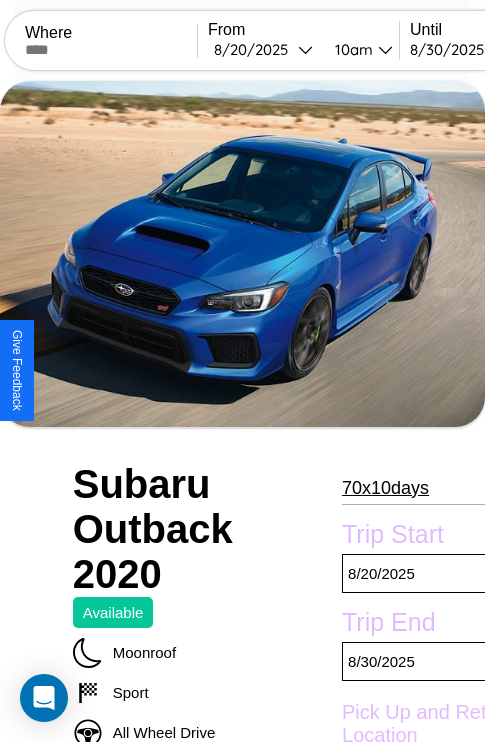 scroll, scrollTop: 692, scrollLeft: 48, axis: both 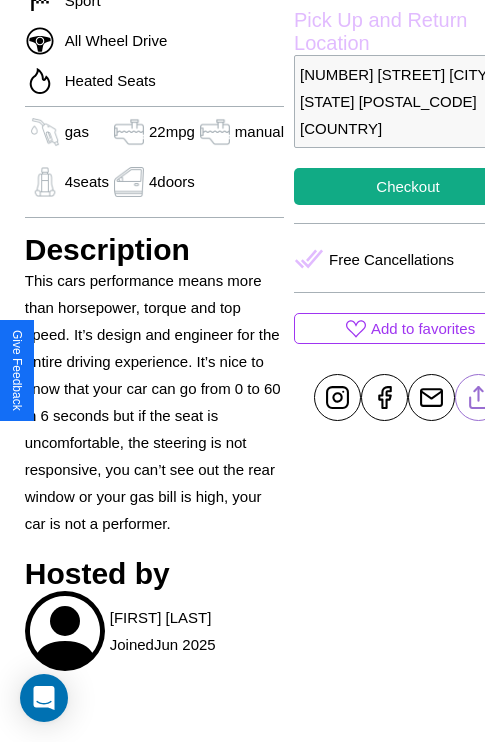 click 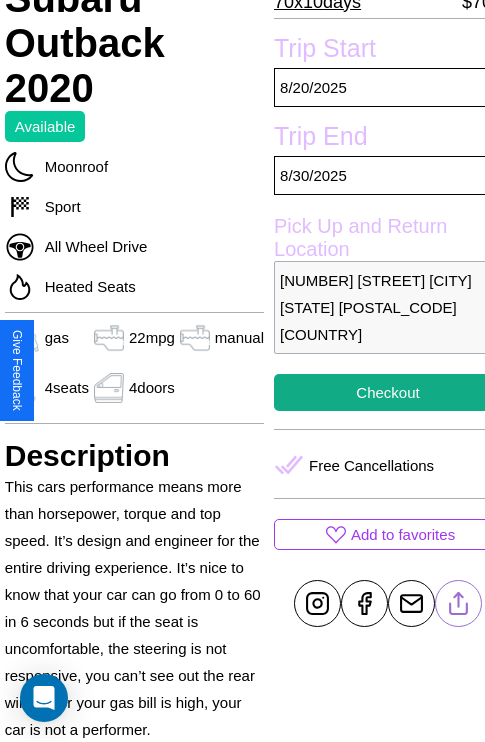 scroll, scrollTop: 481, scrollLeft: 68, axis: both 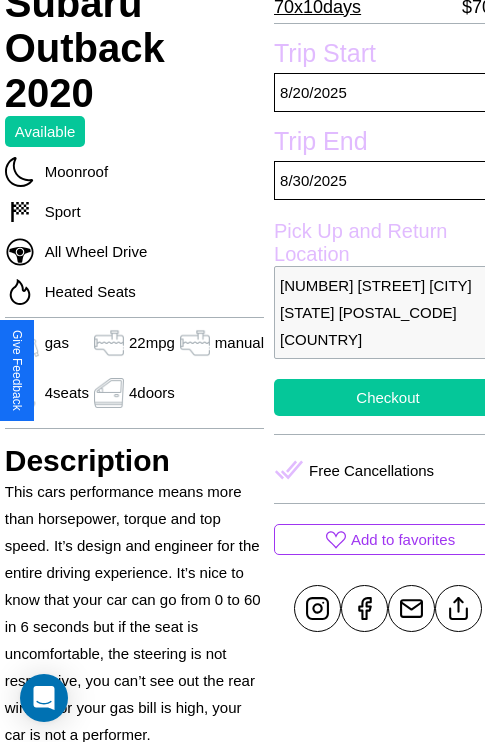 click on "Checkout" at bounding box center (388, 397) 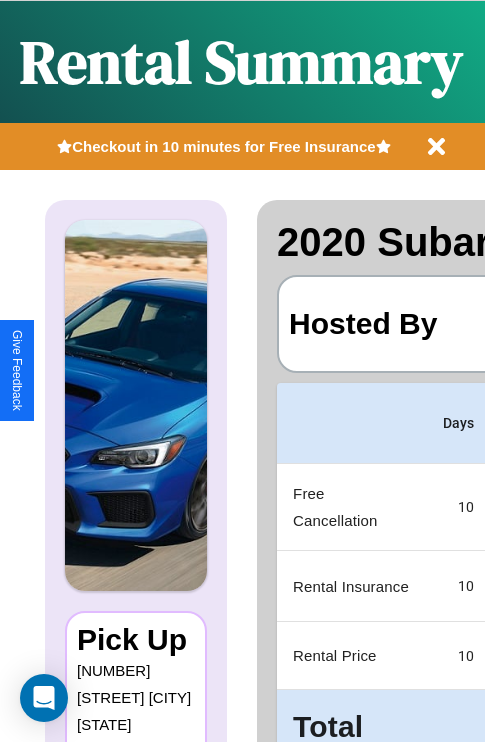 scroll, scrollTop: 0, scrollLeft: 378, axis: horizontal 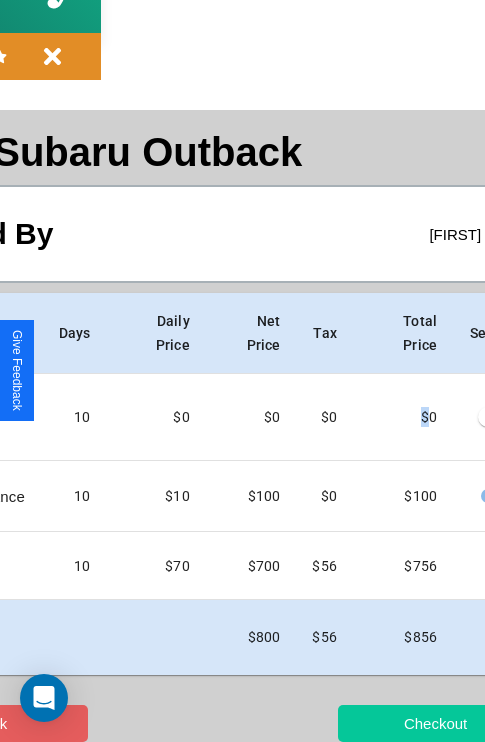 click on "Checkout" at bounding box center (435, 723) 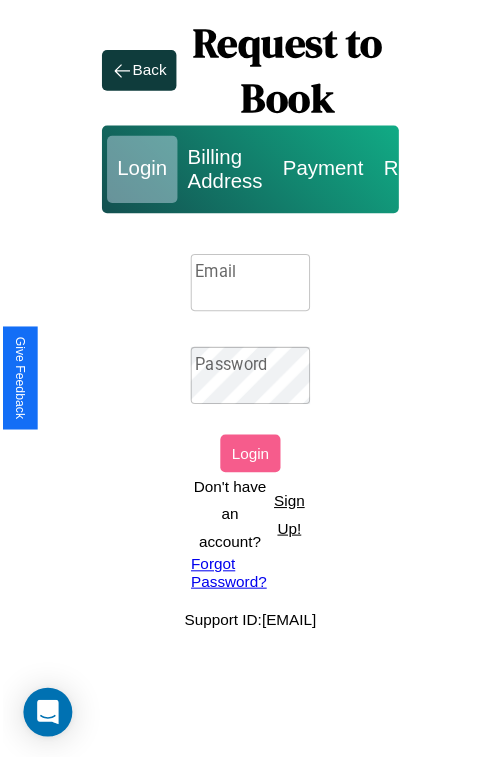 scroll, scrollTop: 0, scrollLeft: 0, axis: both 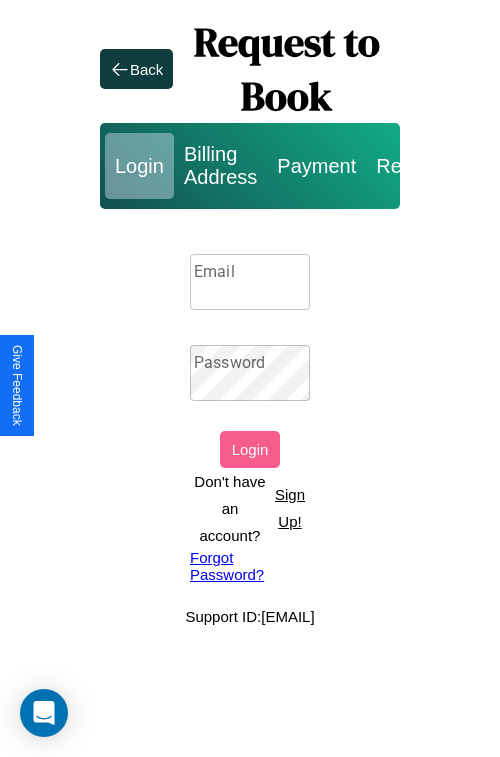 click on "Sign Up!" at bounding box center [290, 508] 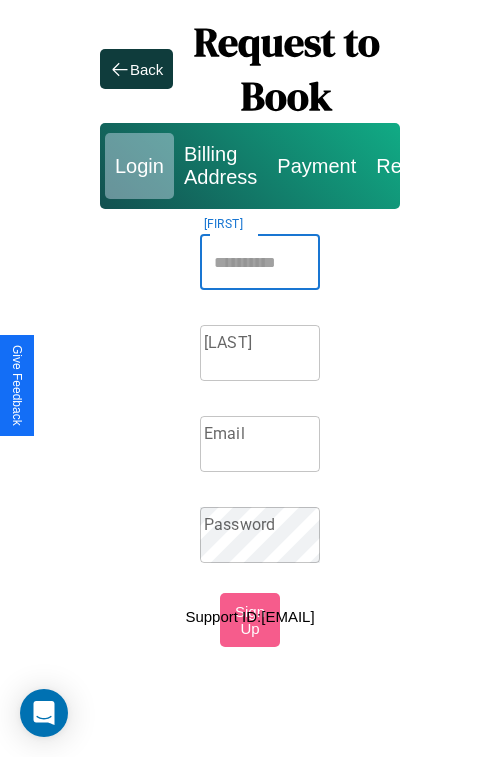 click on "[FIRST]" at bounding box center (260, 262) 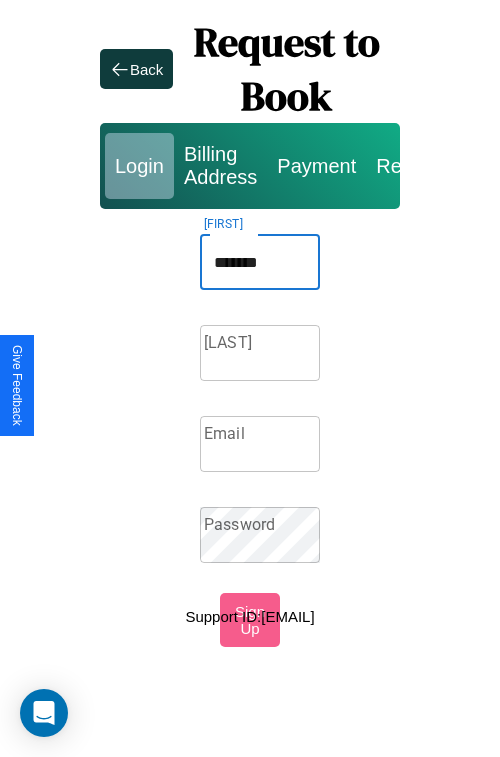 type on "*******" 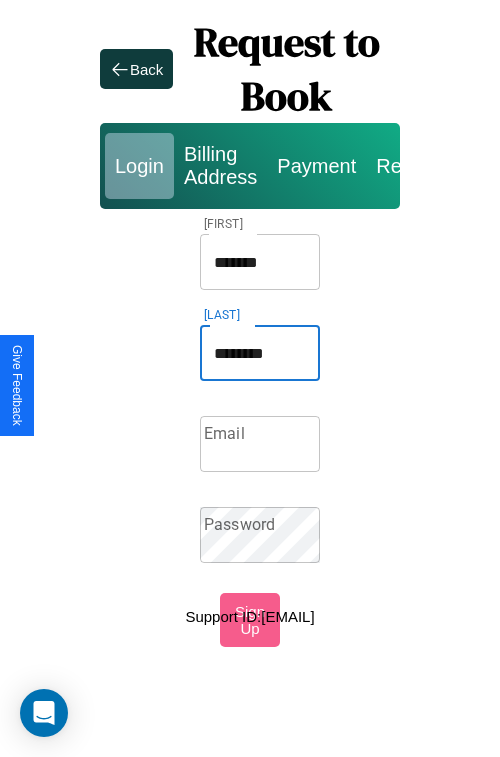 type on "********" 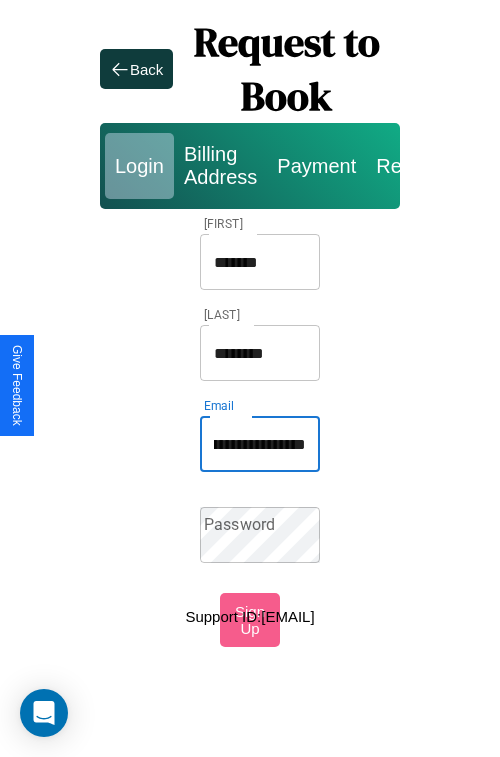 scroll, scrollTop: 0, scrollLeft: 135, axis: horizontal 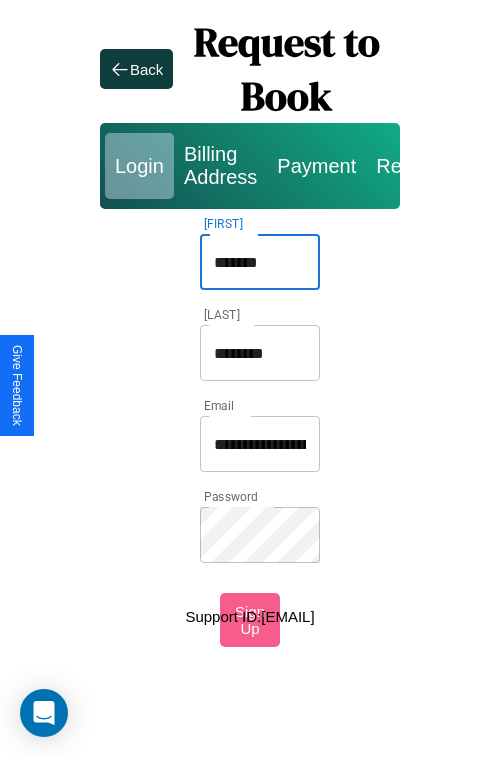 click on "*******" at bounding box center (260, 262) 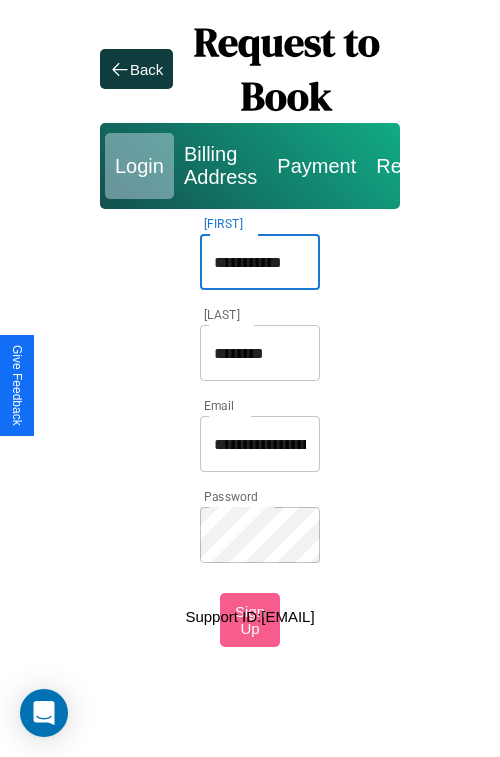 type on "**********" 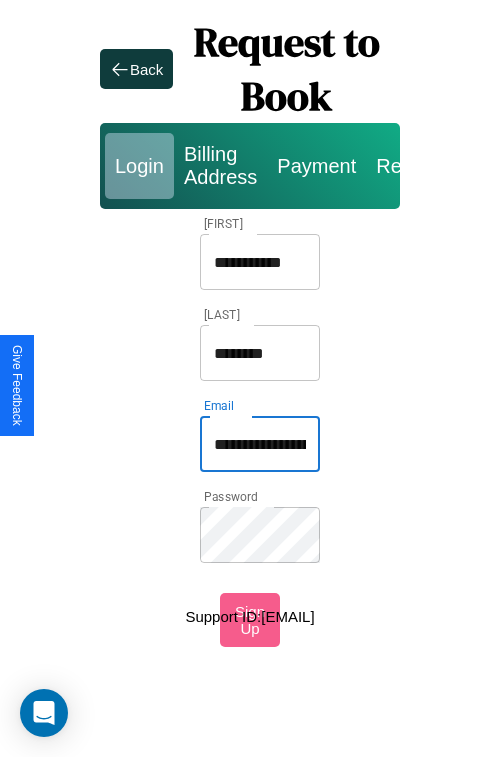 type on "**********" 